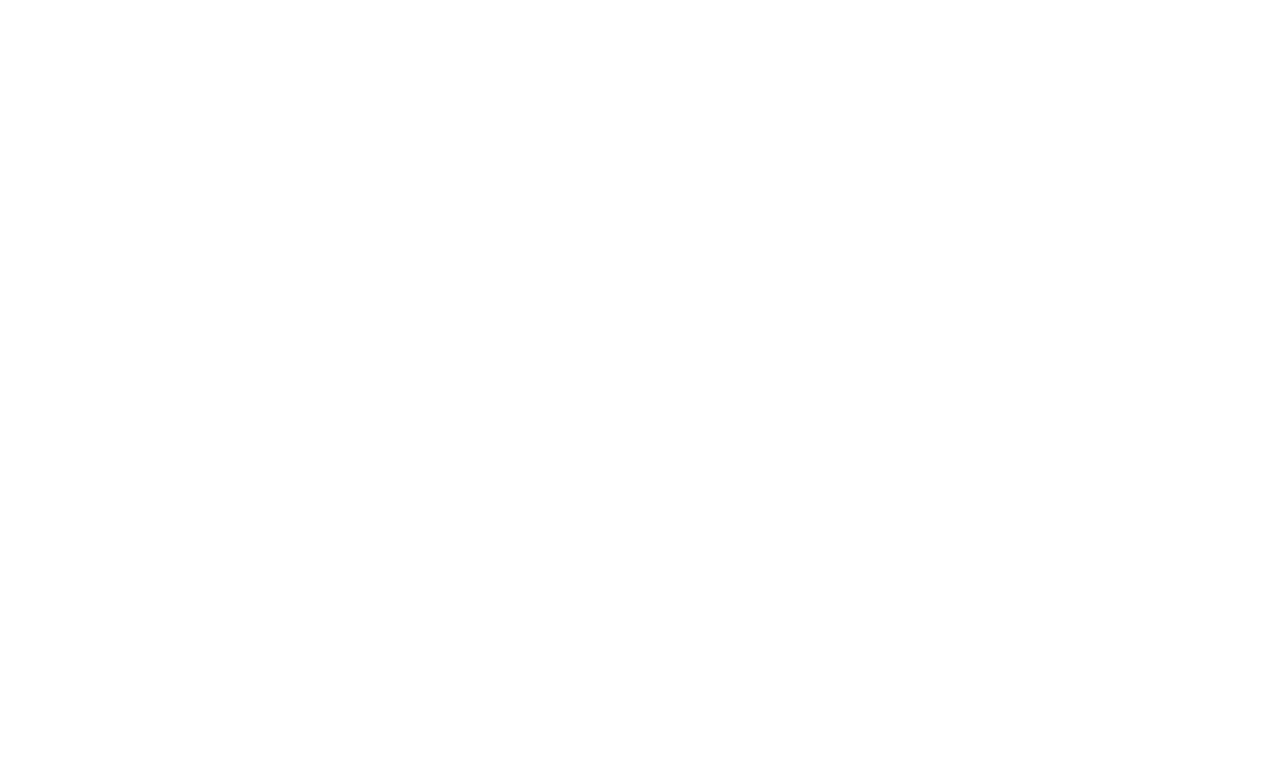 scroll, scrollTop: 0, scrollLeft: 0, axis: both 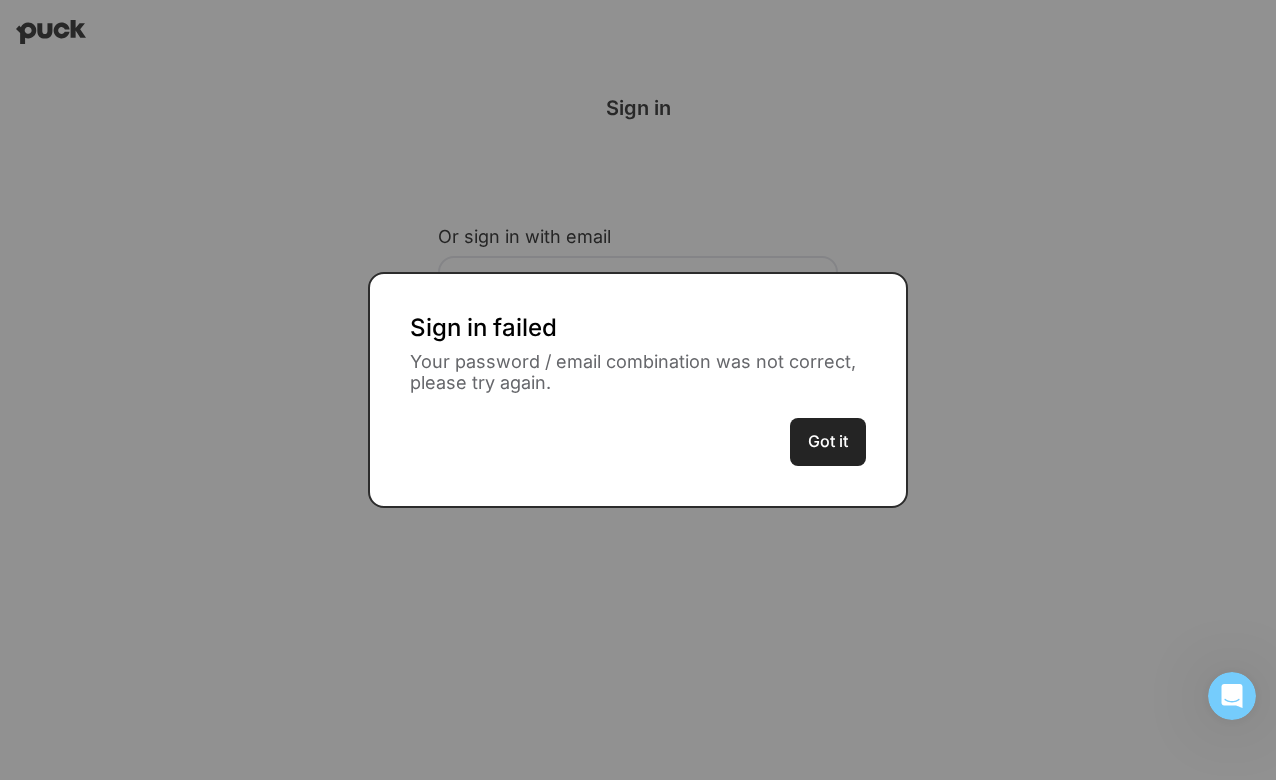 click on "Got it" at bounding box center [828, 442] 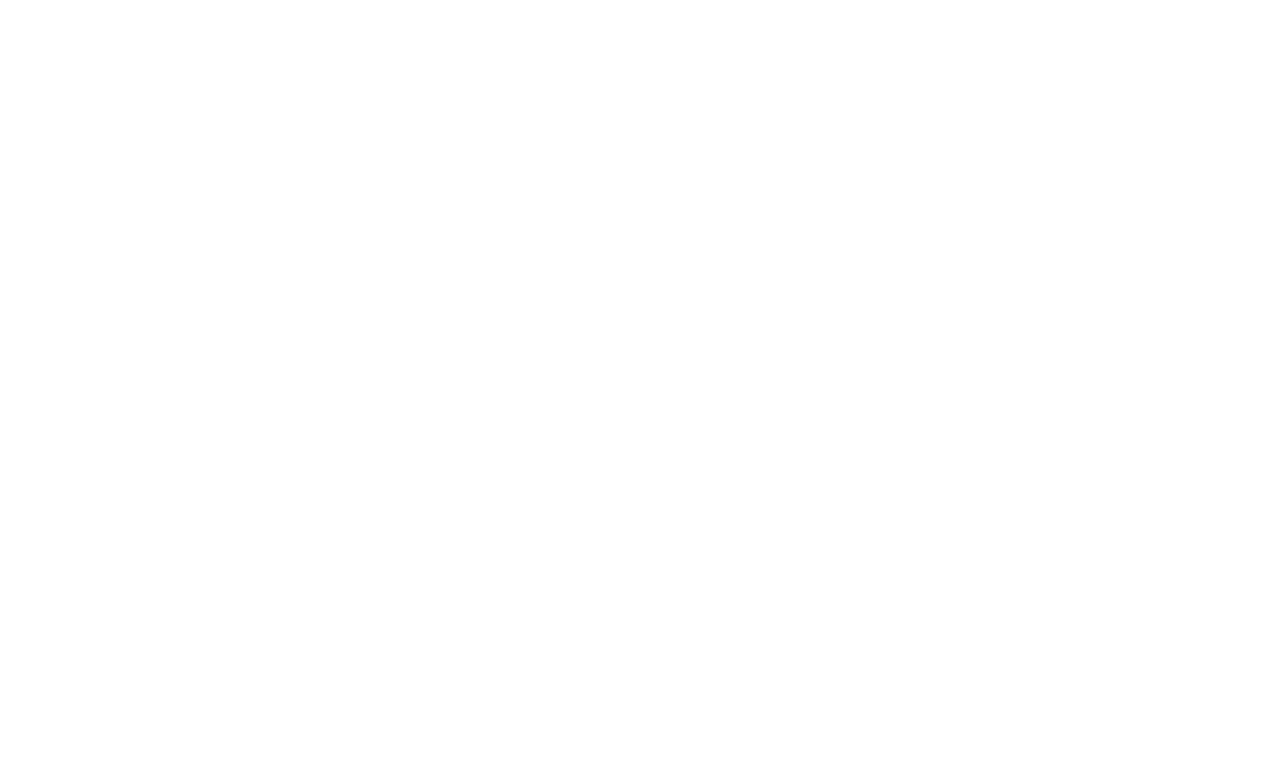 scroll, scrollTop: 0, scrollLeft: 0, axis: both 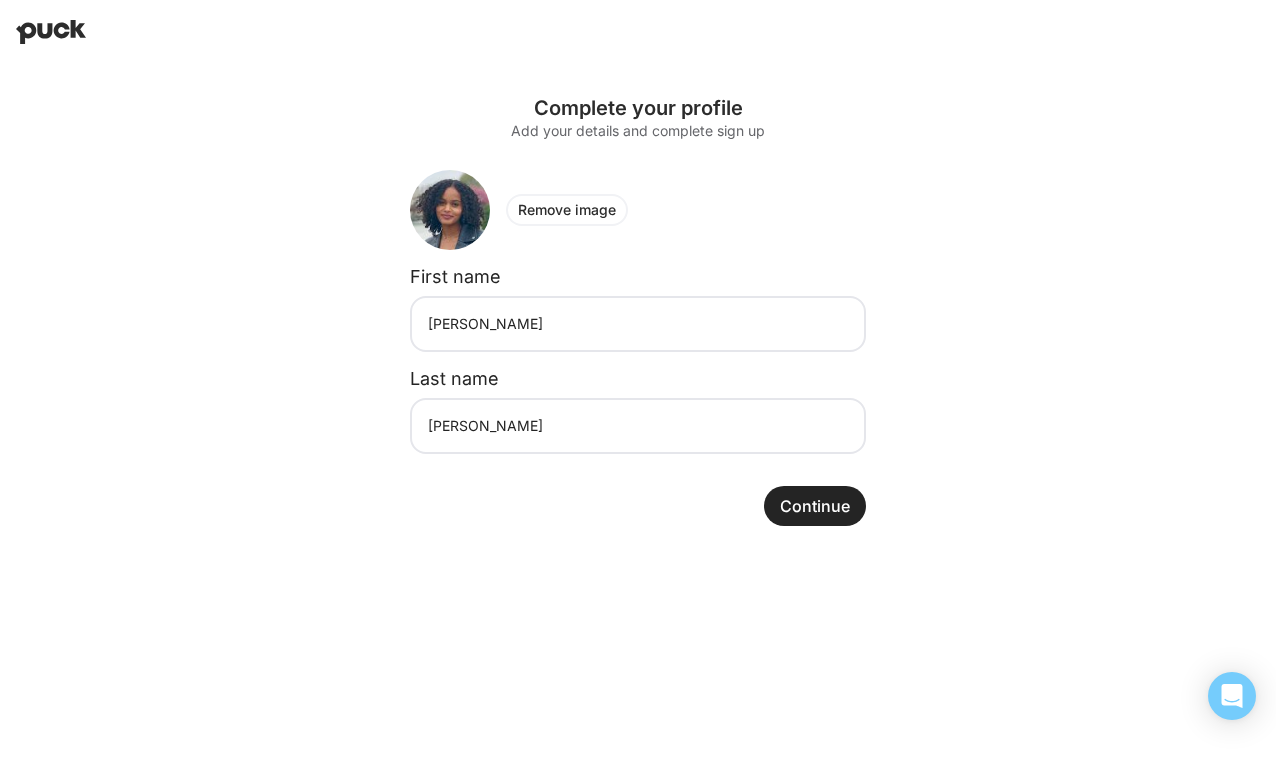 click on "Continue" at bounding box center [815, 506] 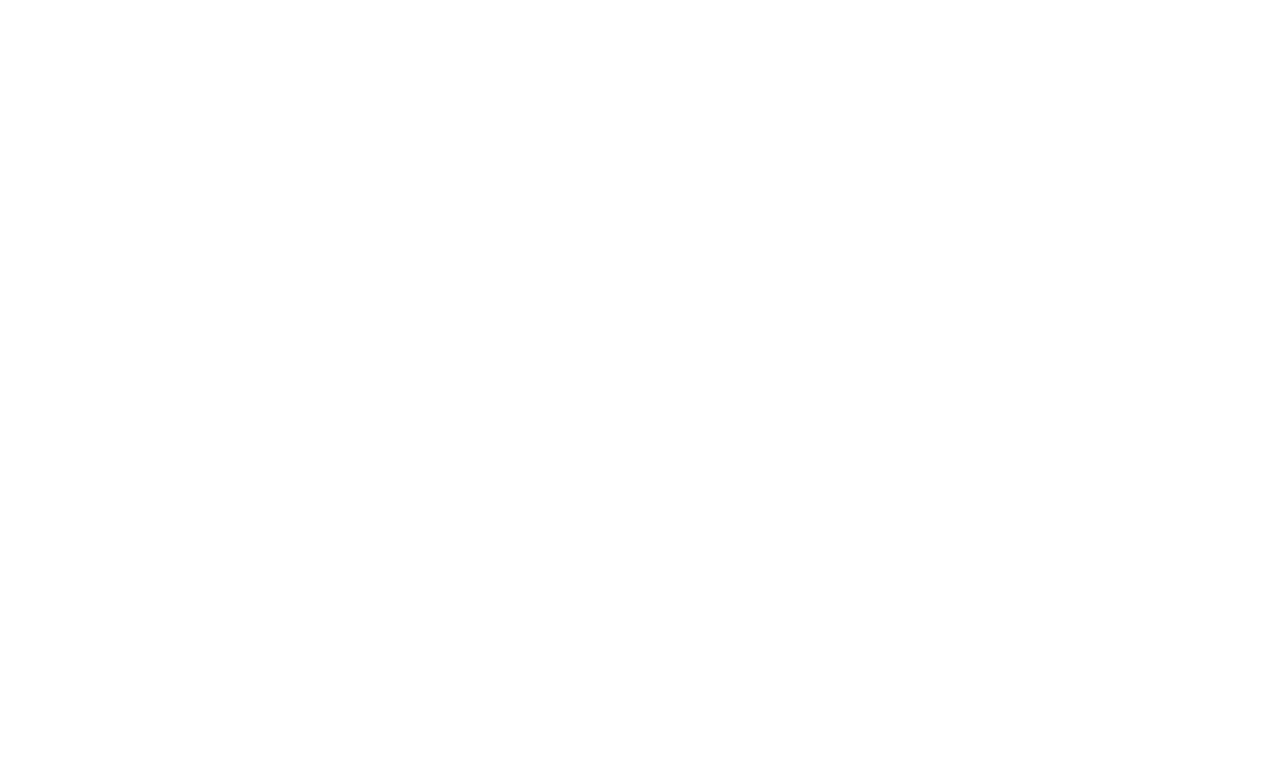 scroll, scrollTop: 0, scrollLeft: 0, axis: both 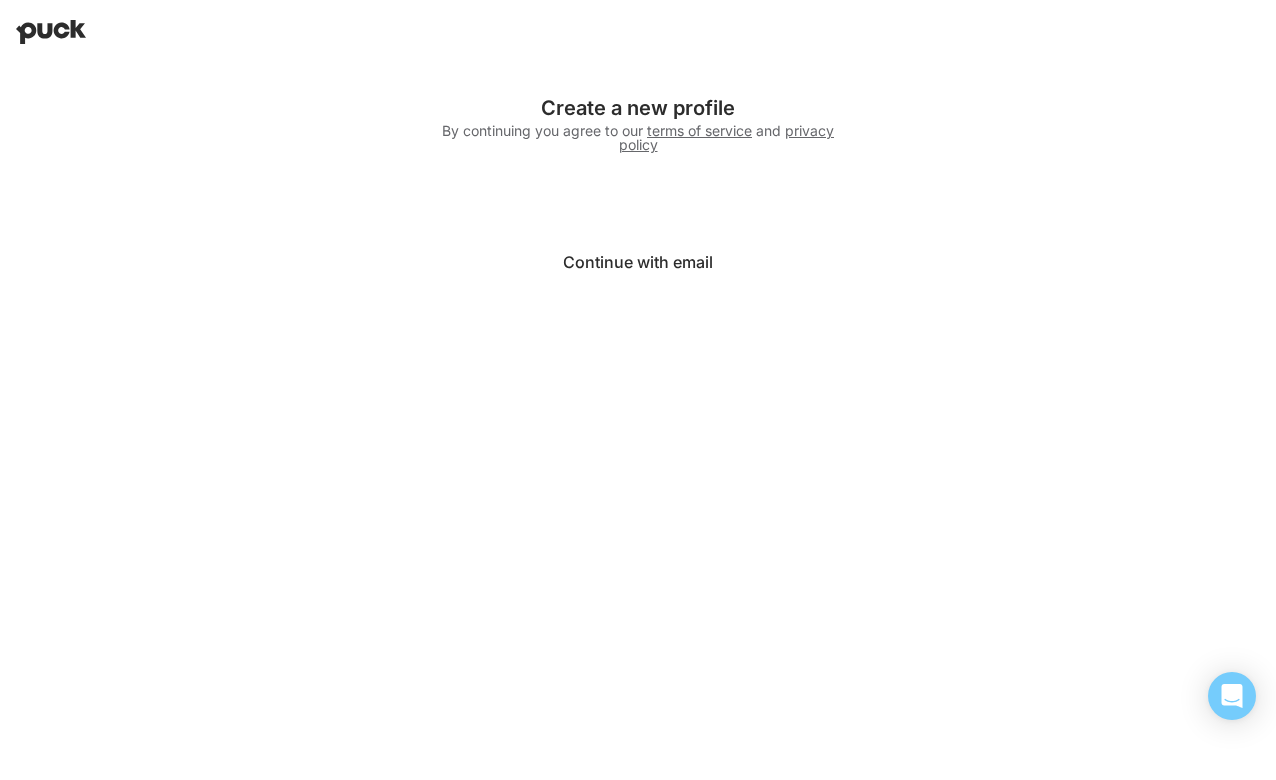 click on "Continue with email" at bounding box center (638, 262) 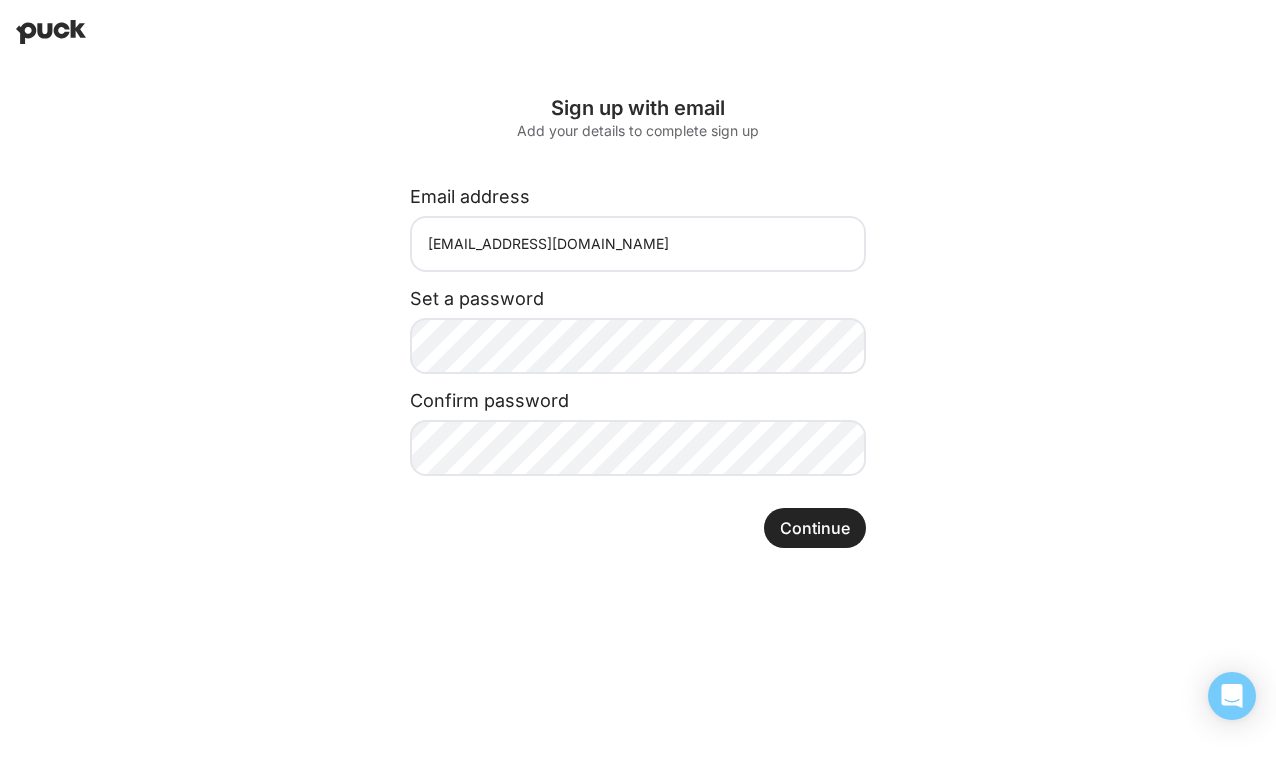 click on "Sign up with email Add your details to complete sign up Email address delinat@lyft.com Set a password Confirm password Continue" at bounding box center (638, 322) 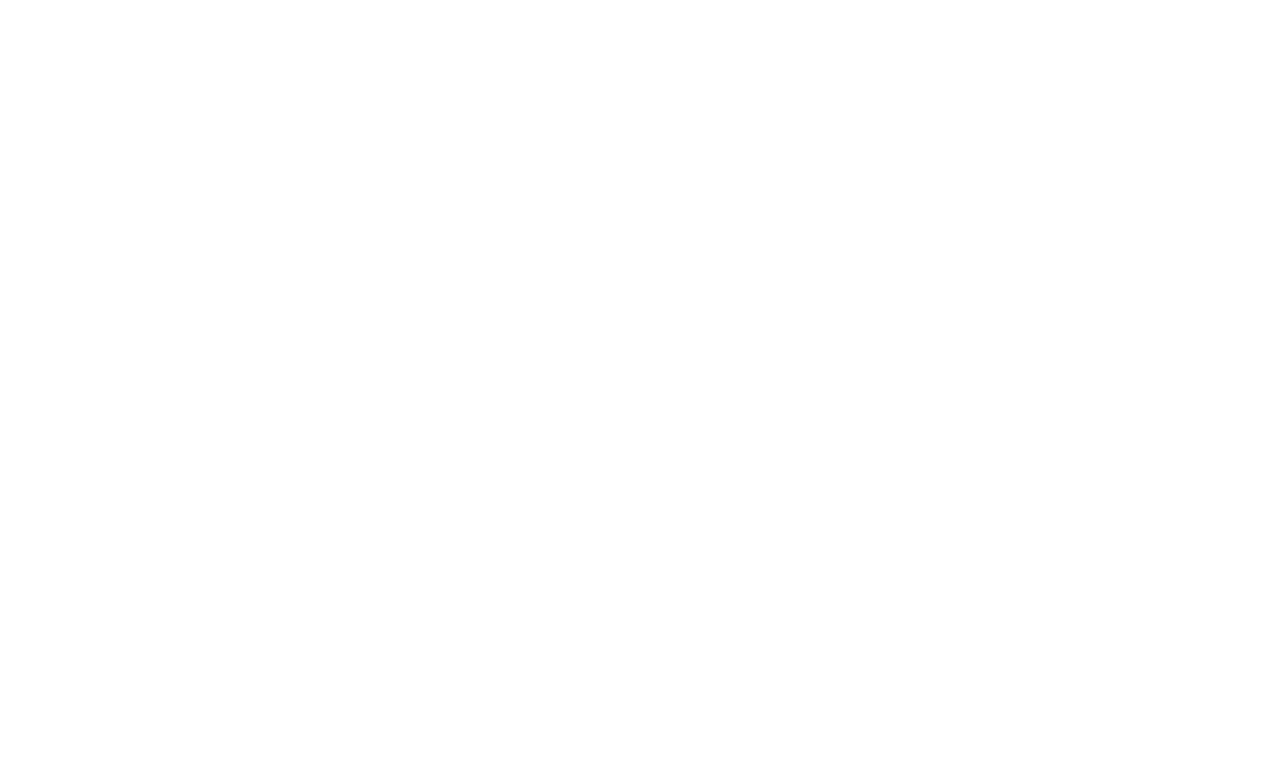 scroll, scrollTop: 0, scrollLeft: 0, axis: both 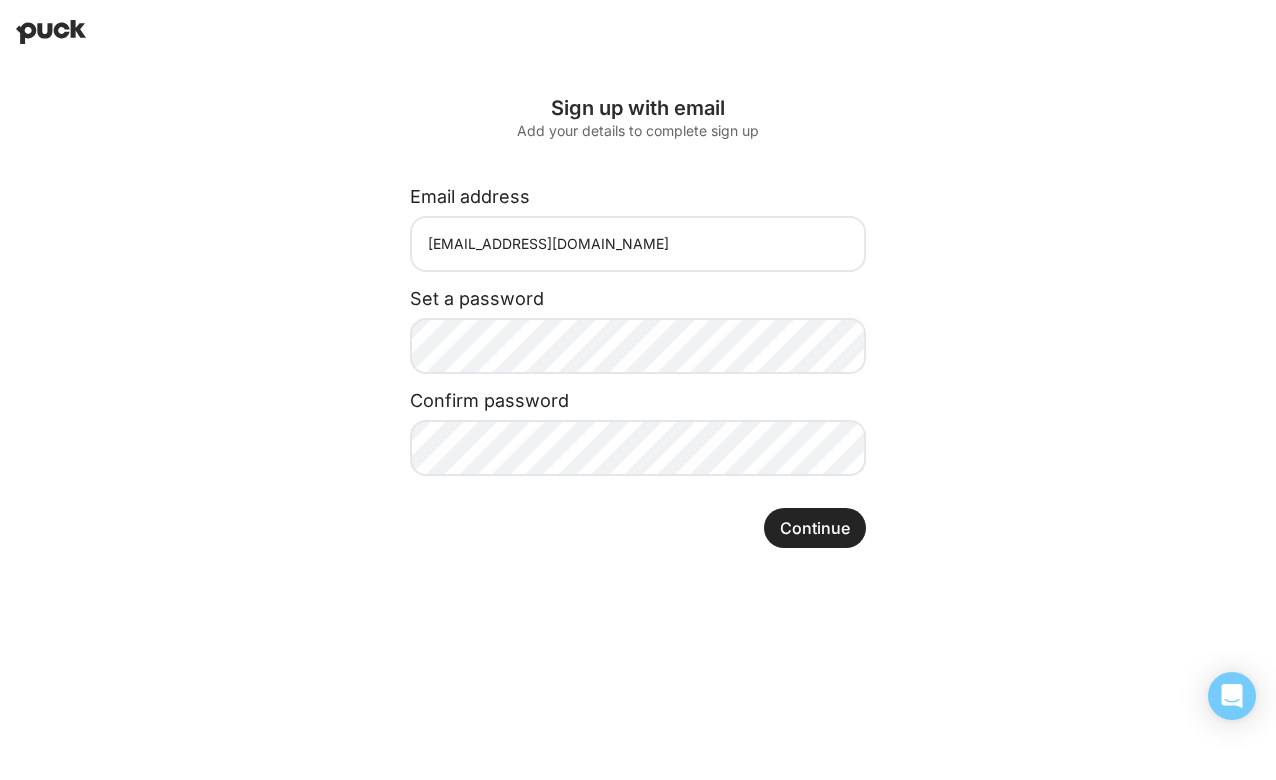 click on "Continue" at bounding box center (815, 528) 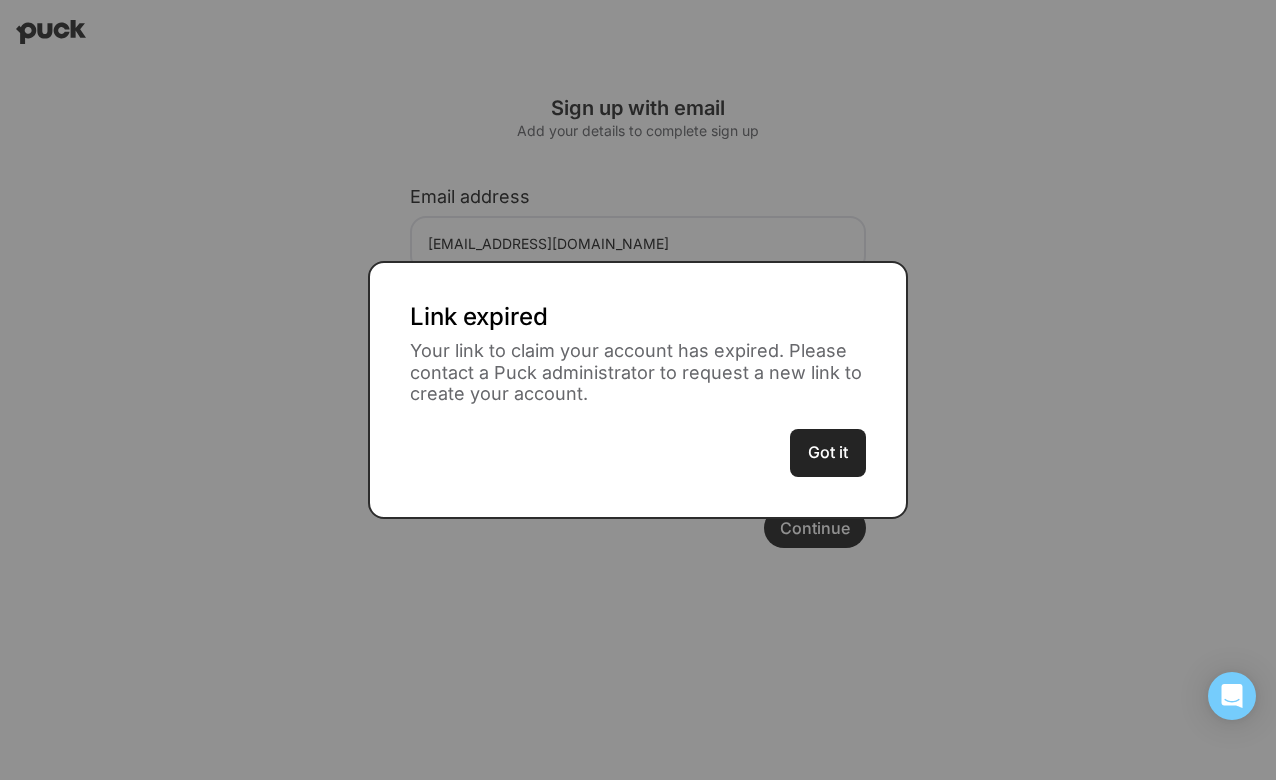click on "Got it" at bounding box center [828, 453] 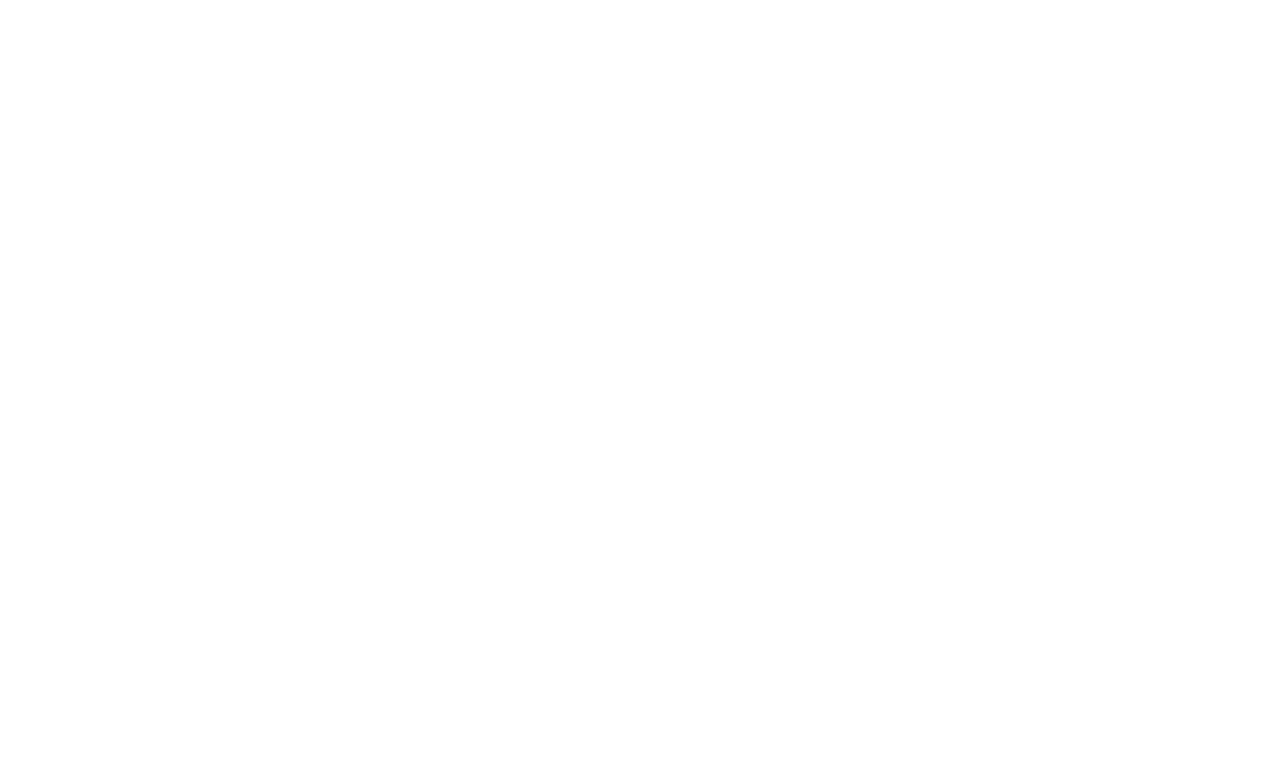 scroll, scrollTop: 0, scrollLeft: 0, axis: both 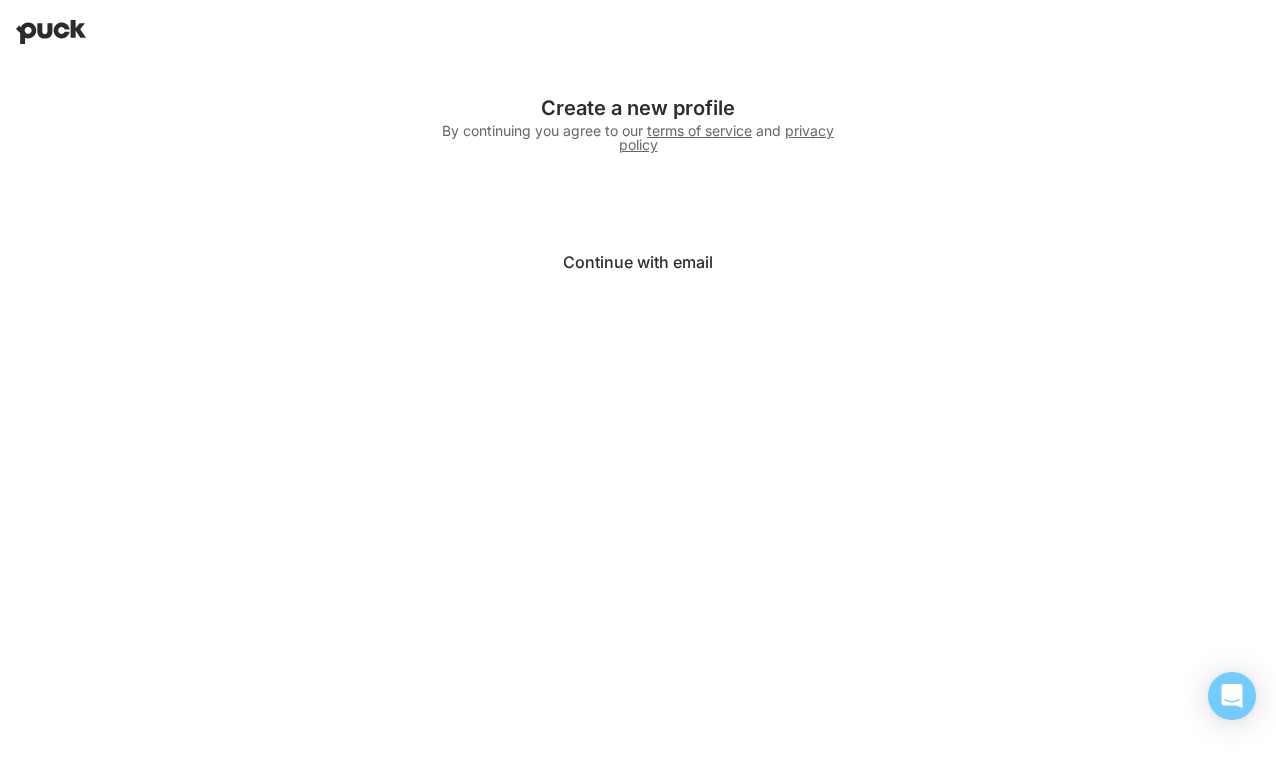 click on "Continue with email" at bounding box center (638, 262) 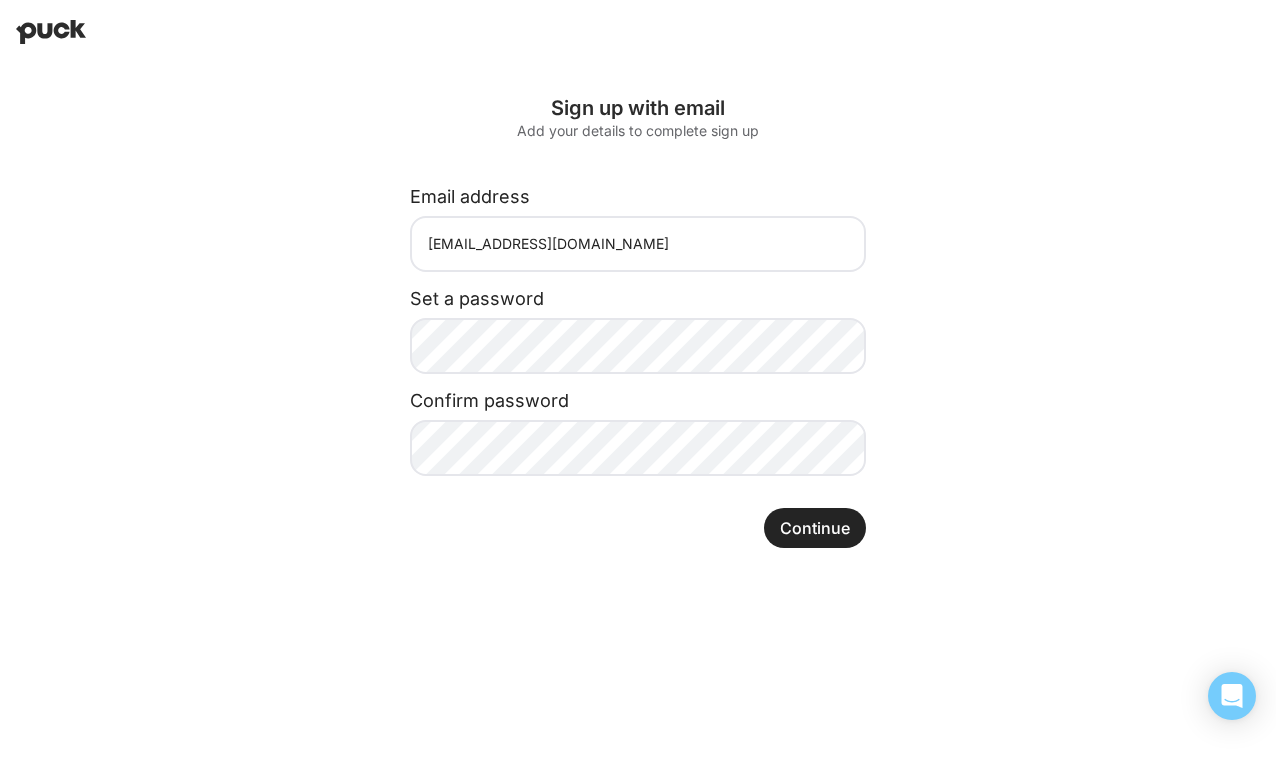 click on "Continue" at bounding box center [815, 528] 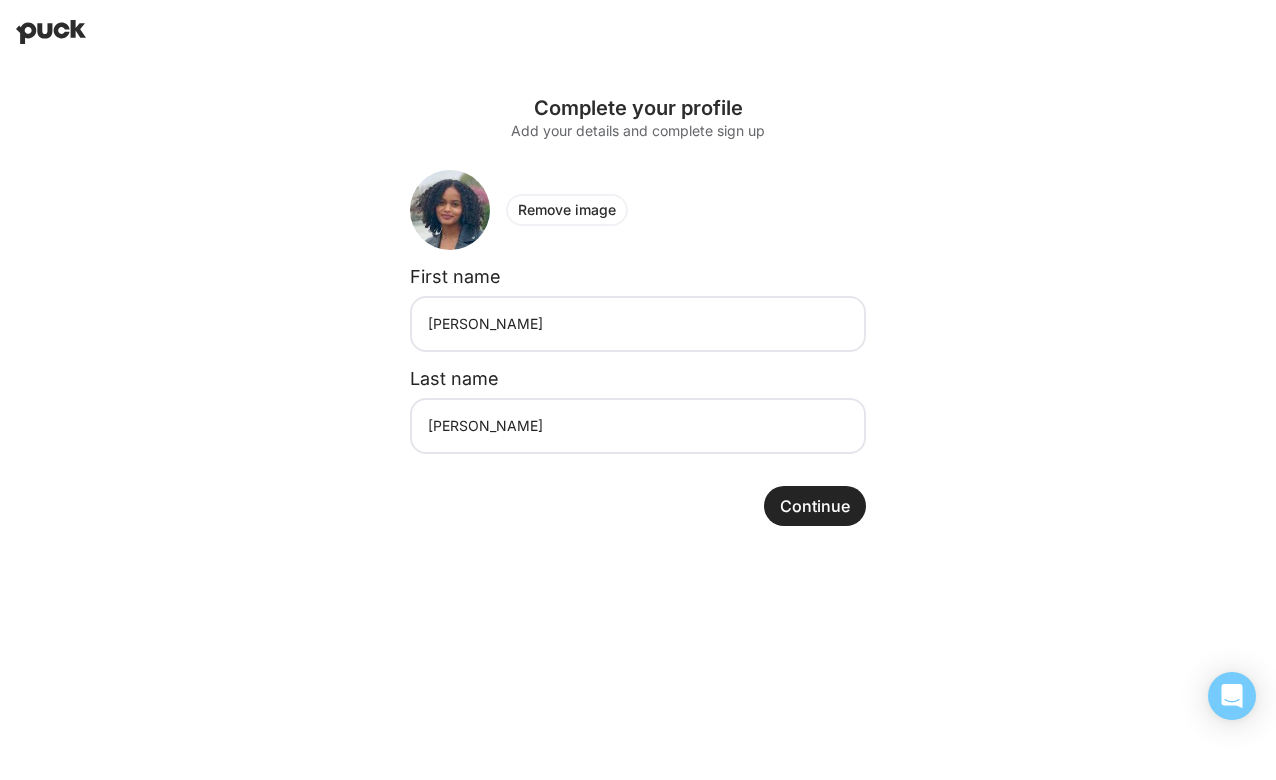 click on "Continue" at bounding box center [815, 506] 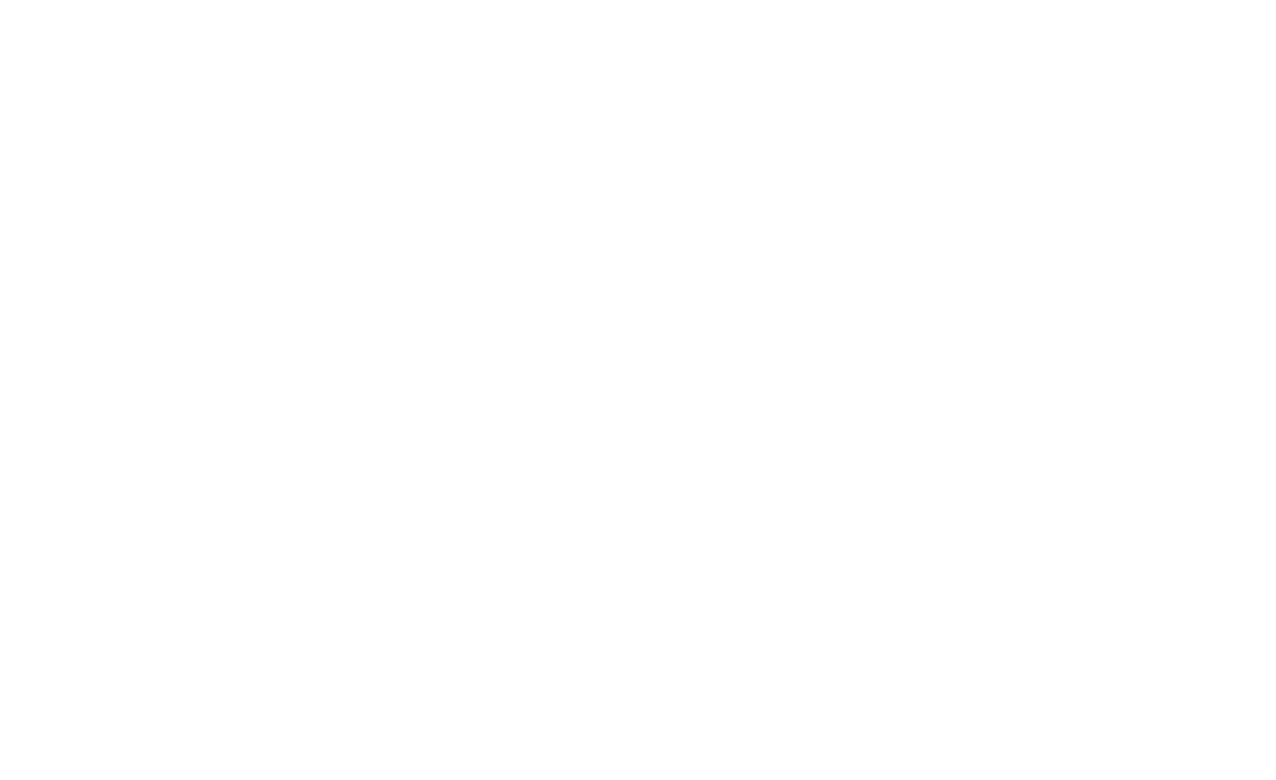 scroll, scrollTop: 0, scrollLeft: 0, axis: both 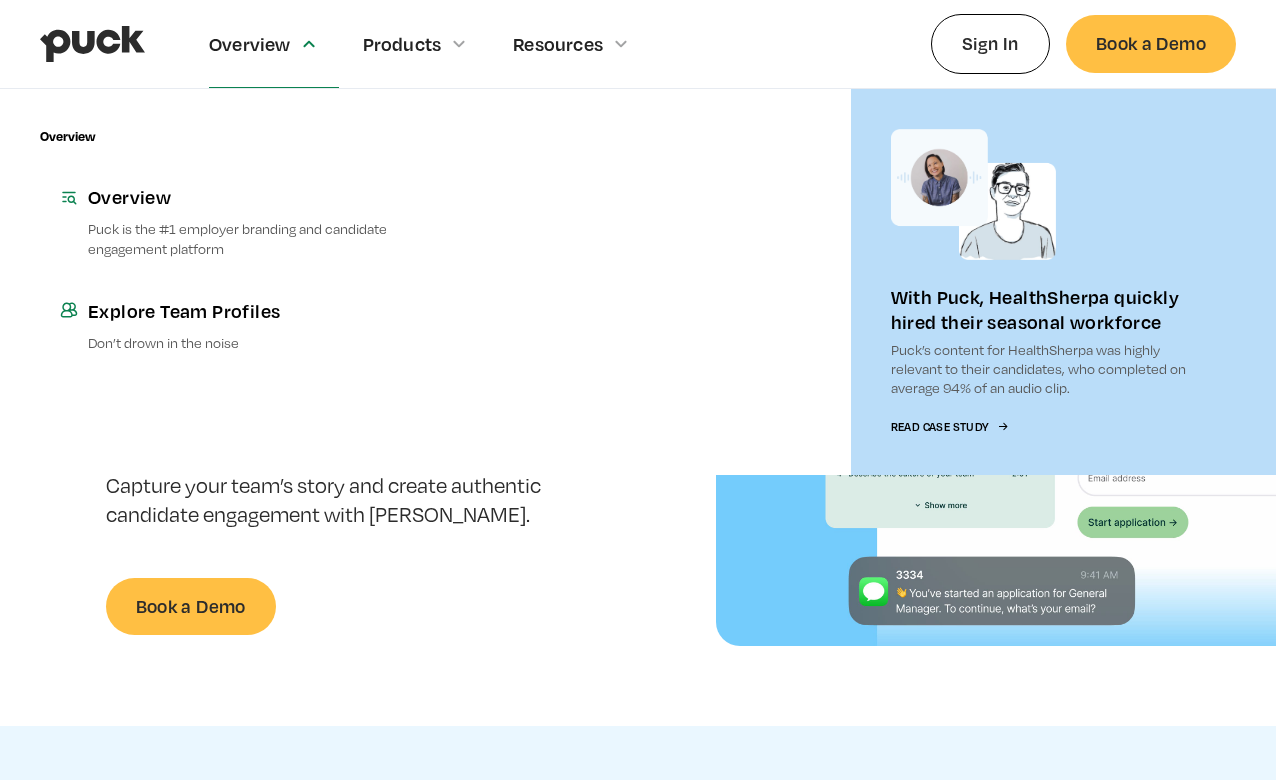 click on "Overview" at bounding box center [250, 44] 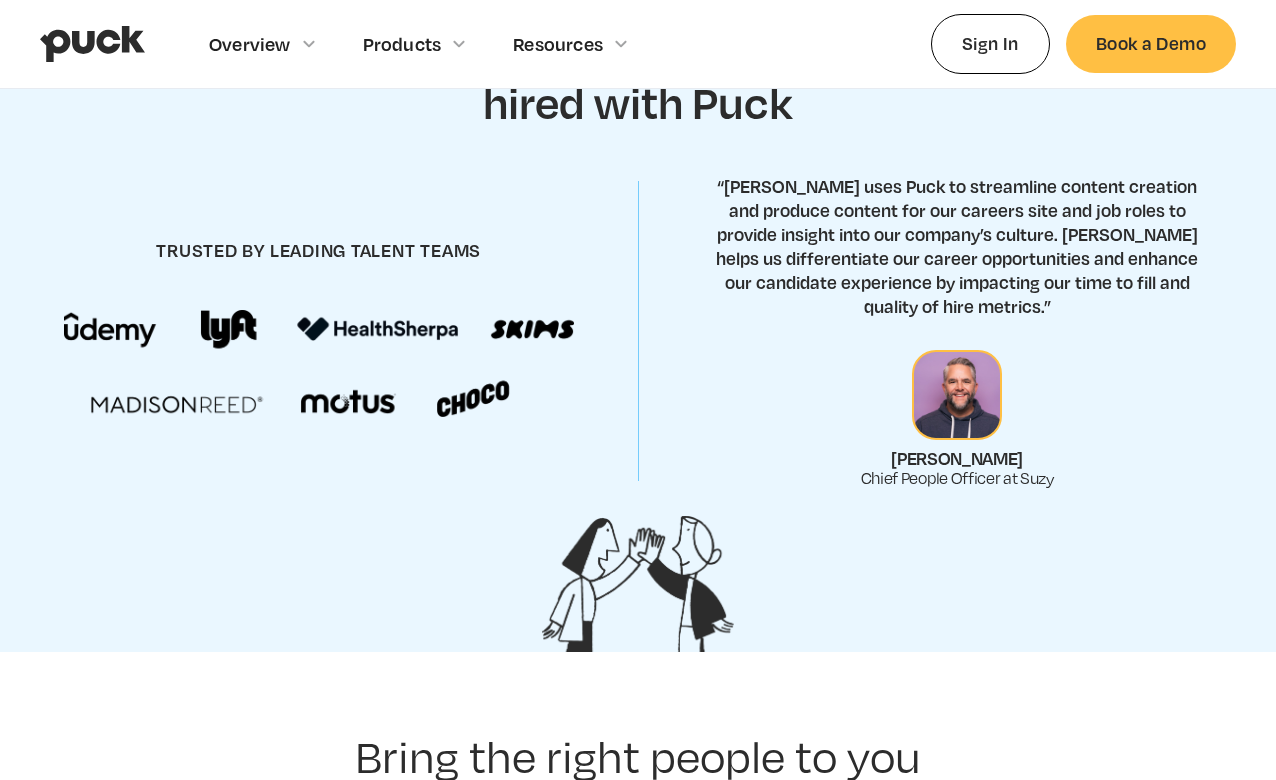 scroll, scrollTop: 0, scrollLeft: 0, axis: both 